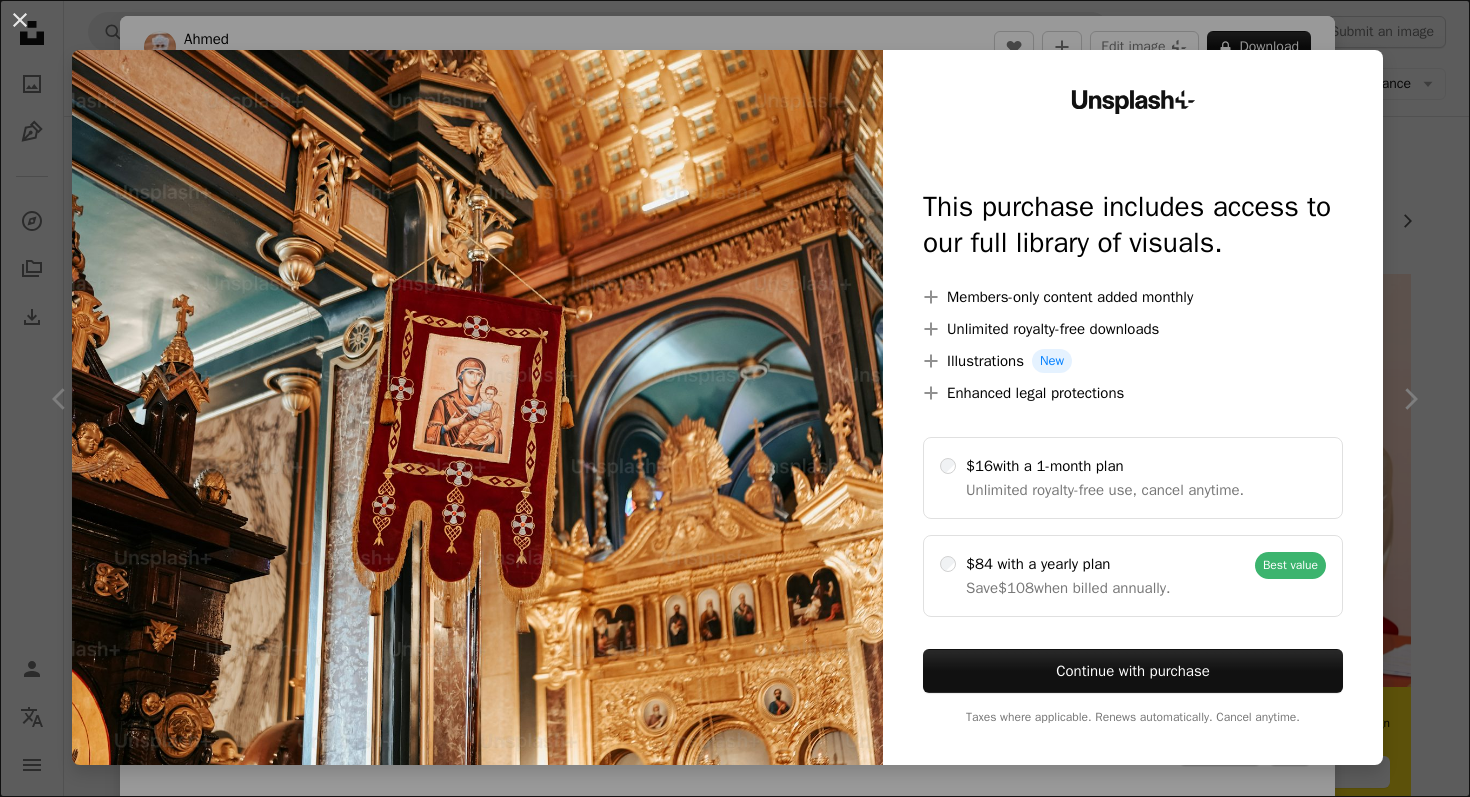 scroll, scrollTop: 609, scrollLeft: 0, axis: vertical 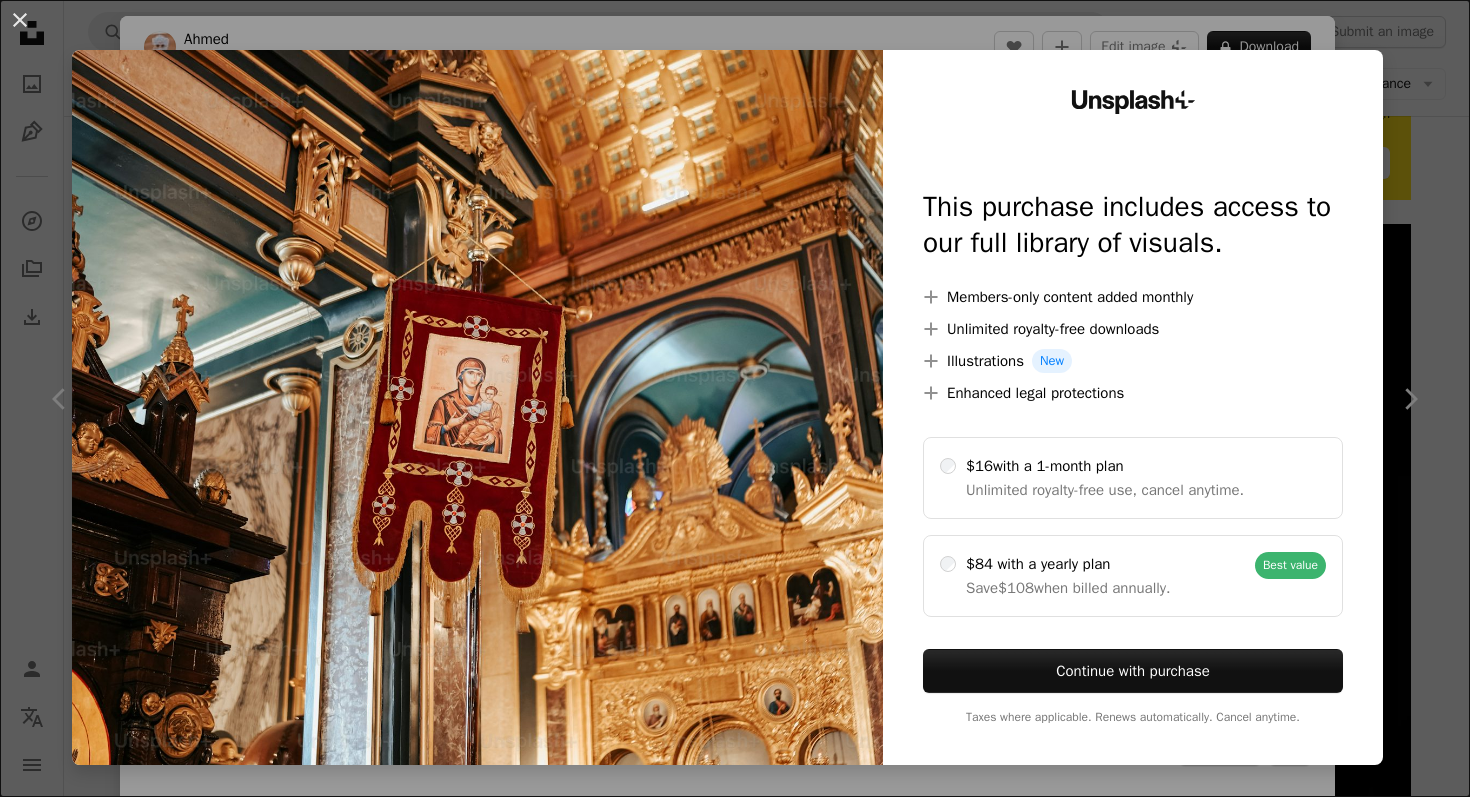 click on "An X shape Unsplash+ This purchase includes access to our full library of visuals. A plus sign Members-only content added monthly A plus sign Unlimited royalty-free downloads A plus sign Illustrations  New A plus sign Enhanced legal protections $16  with a 1-month plan Unlimited royalty-free use, cancel anytime. $84   with a yearly plan Save  $108  when billed annually. Best value Continue with purchase Taxes where applicable. Renews automatically. Cancel anytime." at bounding box center (735, 398) 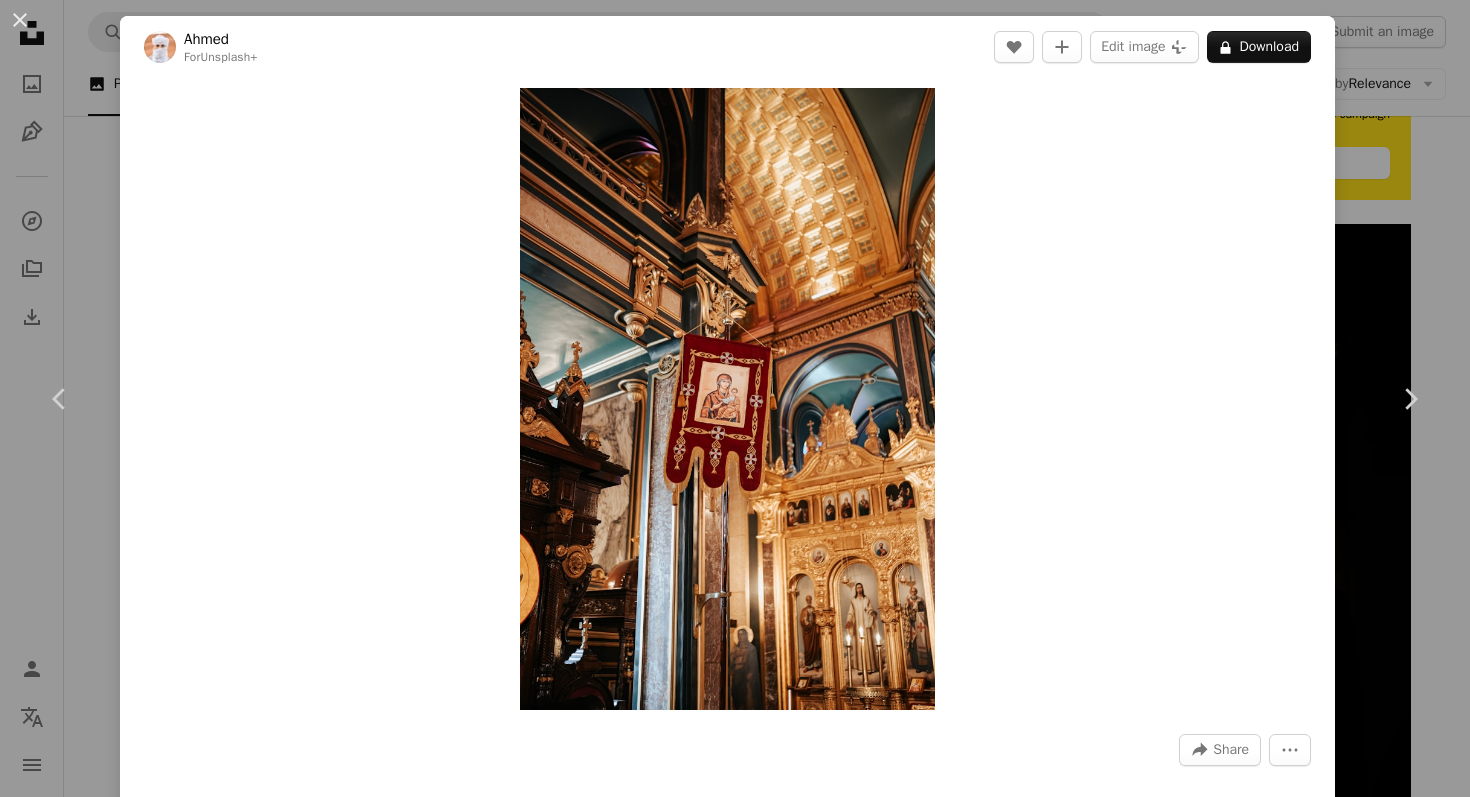 click on "An X shape Chevron left Chevron right [FIRST] For  Unsplash+ A heart A plus sign Edit image   Plus sign for Unsplash+ A lock   Download Zoom in A forward-right arrow Share More Actions Calendar outlined Published on  March 8, 2023 Safety Licensed under the  Unsplash+ License church christian catholic christianity faith icons religion indoors chandelier orthodox church religious catholic church altar christian background mary evangelism chapel catholicism ornate coronation Backgrounds From this series Chevron right Plus sign for Unsplash+ Plus sign for Unsplash+ Plus sign for Unsplash+ Plus sign for Unsplash+ Plus sign for Unsplash+ Plus sign for Unsplash+ Plus sign for Unsplash+ Plus sign for Unsplash+ Plus sign for Unsplash+ Plus sign for Unsplash+ Related images Plus sign for Unsplash+ A heart A plus sign [FIRST] For  Unsplash+ A lock   Download Plus sign for Unsplash+ A heart A plus sign [FIRST] For  Unsplash+ A lock   Download Plus sign for Unsplash+ A heart A plus sign [FIRST] For" at bounding box center [735, 398] 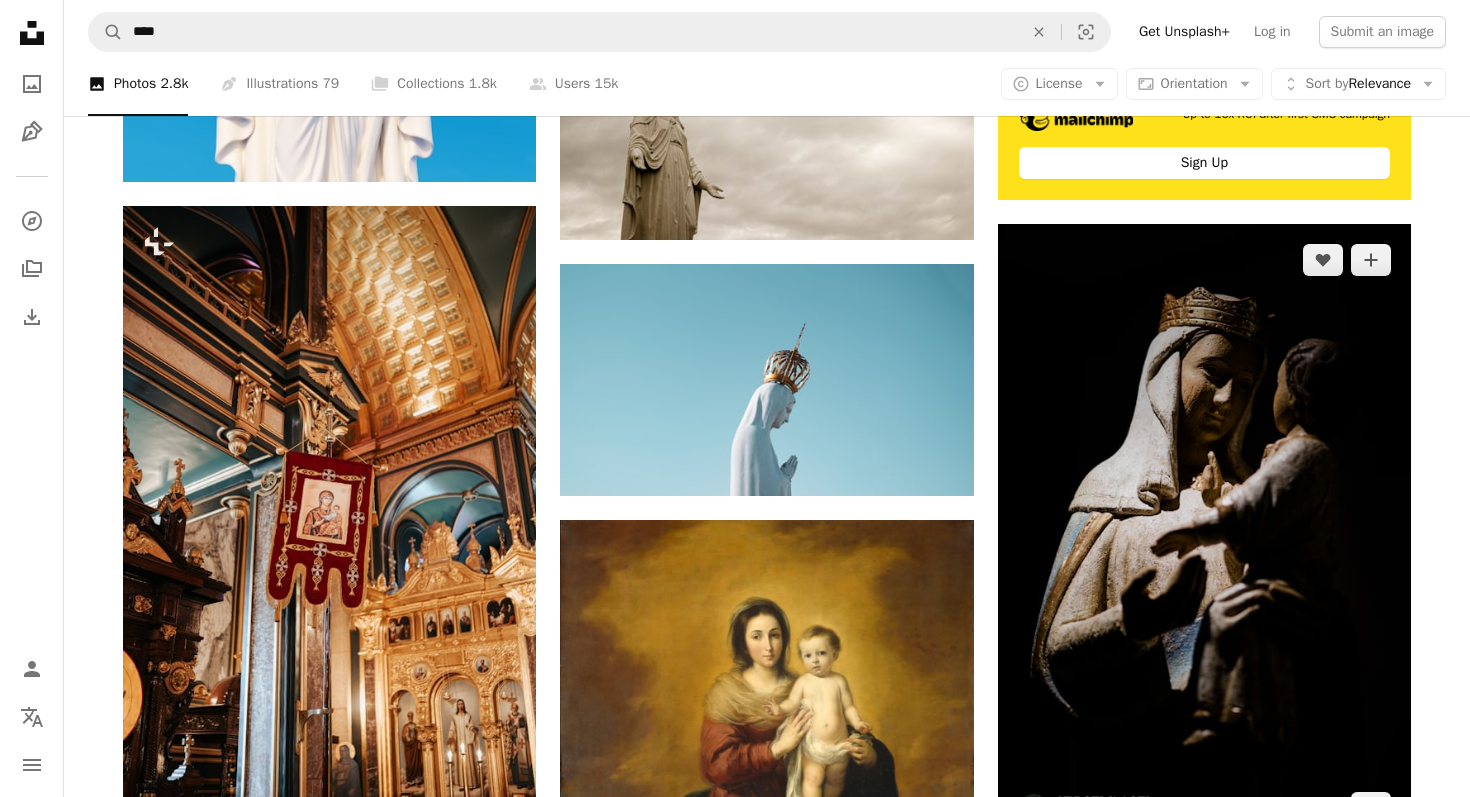 click at bounding box center (1204, 534) 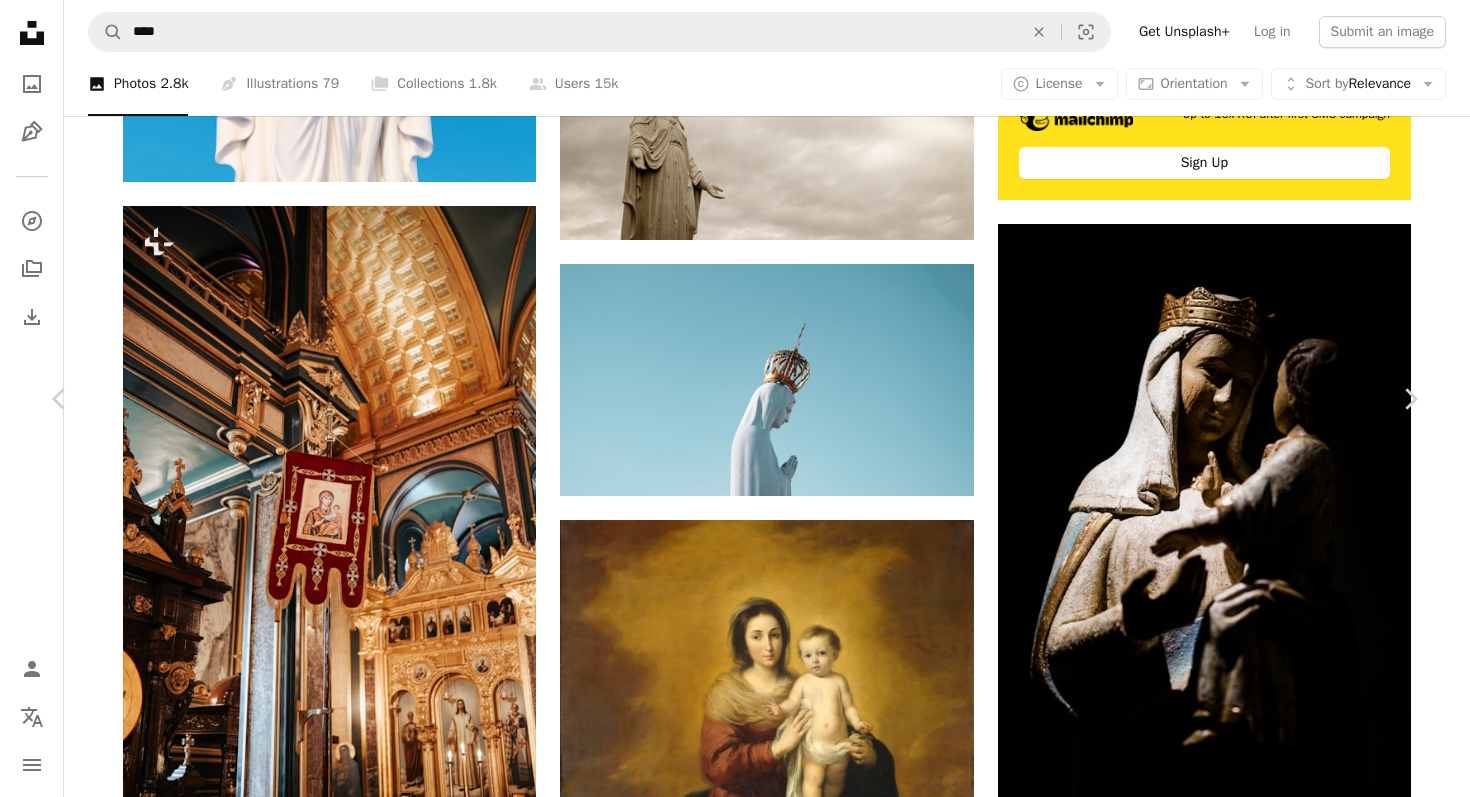 click on "An X shape Chevron left Chevron right [FIRST] [LAST] Available for hire A checkmark inside of a circle A heart A plus sign Edit image   Plus sign for Unsplash+ Download free Chevron down Zoom in Views 3,098,815 Downloads 24,789 Featured in Photos ,  Spirituality A forward-right arrow Share Info icon Info More Actions Madona with Child Calendar outlined Published on  June 6, 2018 Camera Canon, EOS 5D Mark IV Safety Free to use under the  Unsplash License dark jesus child christian mother catholic mom virgin mary spirituality object rosary christ figure wooden jesu mary figurine mama carving art Creative Commons images Browse premium related images on iStock  |  Save 20% with code UNSPLASH20 View more on iStock  ↗ Related images A heart A plus sign [FIRST] [LAST] Available for hire A checkmark inside of a circle Arrow pointing down A heart A plus sign [FIRST] [LAST] Available for hire A checkmark inside of a circle Arrow pointing down Plus sign for Unsplash+ A heart A plus sign JSB Co. For  Unsplash+ A lock   Download" at bounding box center [735, 5526] 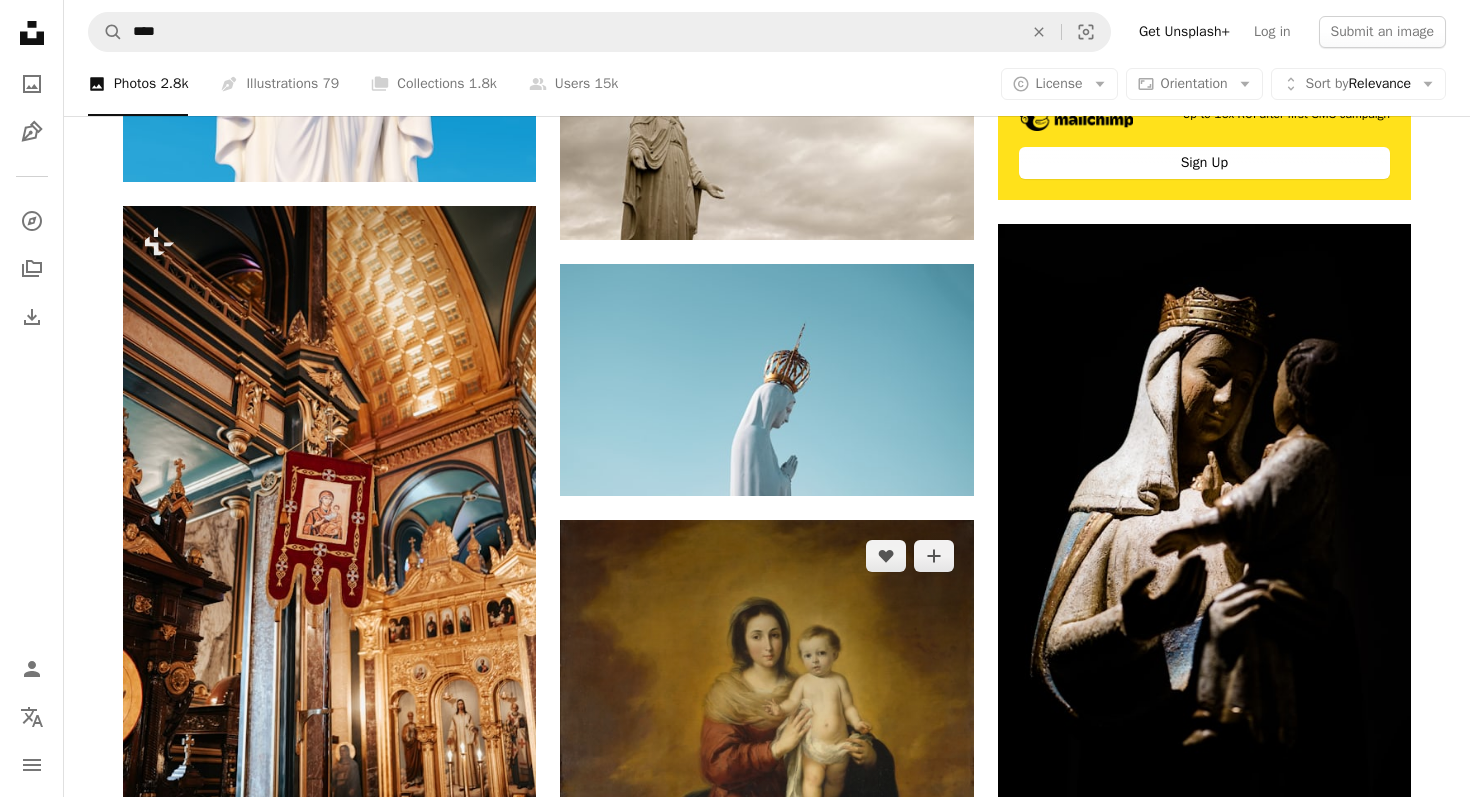 click at bounding box center (766, 800) 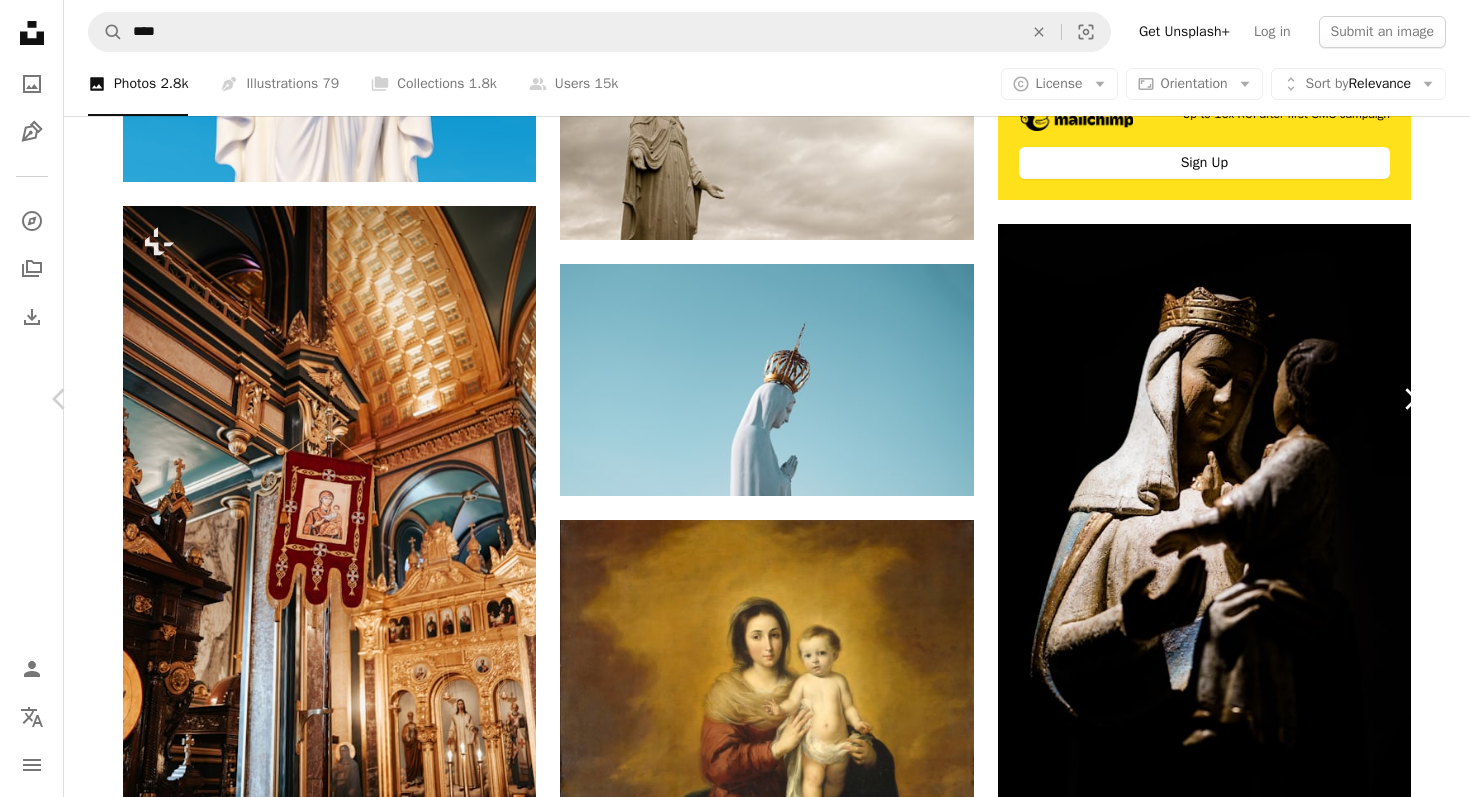 click on "Chevron right" at bounding box center (1410, 399) 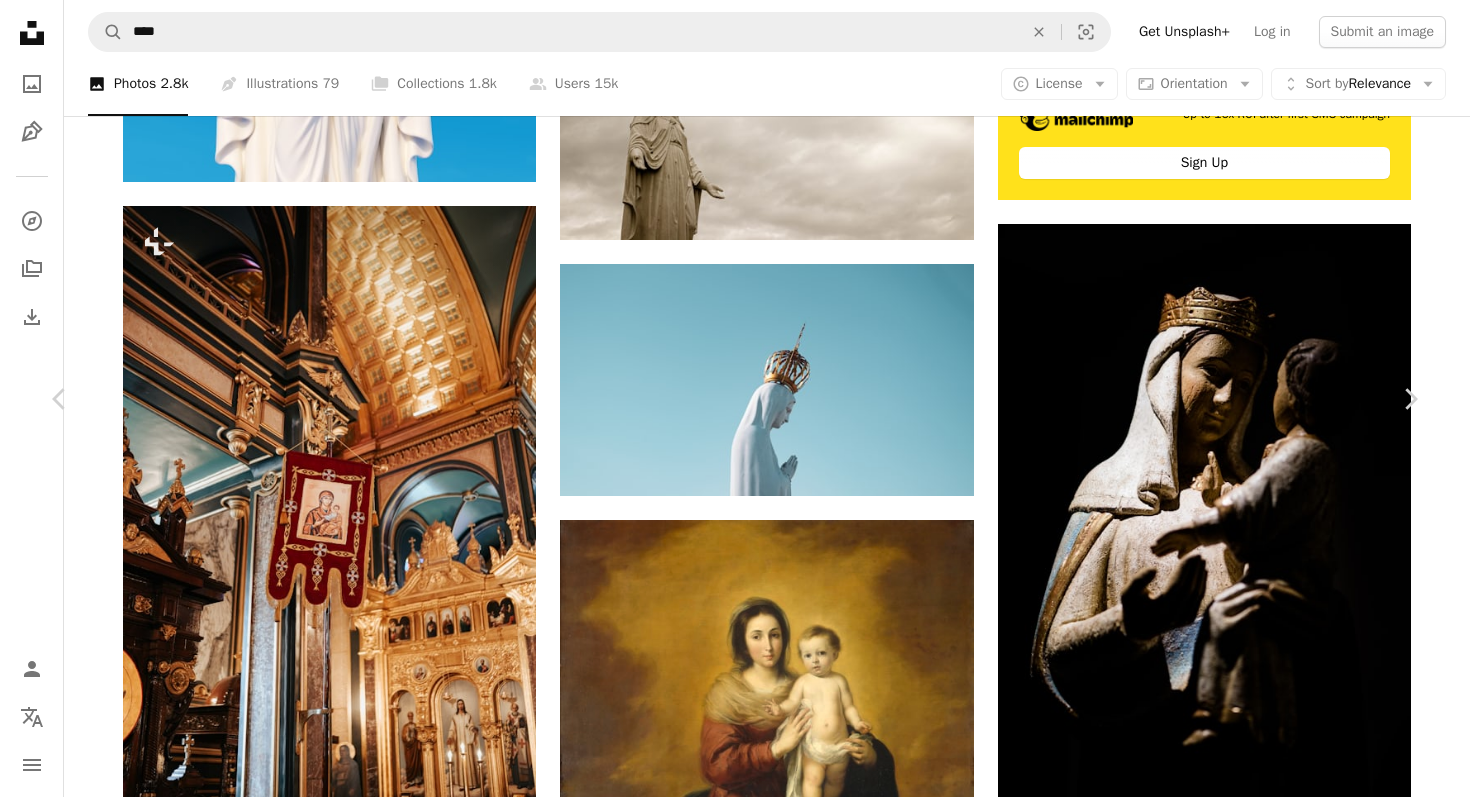 click on "An X shape Chevron left Chevron right [FIRST] [LAST] For  Unsplash+ A heart A plus sign Edit image   Plus sign for Unsplash+ A lock   Download Zoom in Featured in 3D Renders A forward-right arrow Share More Actions Golden lady sculpture. Calendar outlined Published on  March 23, 2023 Safety Licensed under the  Unsplash+ License wallpaper background iphone wallpaper laptop wallpaper 4K Images full hd wallpaper full screen wallpaper gold phone background screensaver 3d render digital image render statue lockscreen imac wallpaper home screen golden statue Free images From this series Chevron right Plus sign for Unsplash+ Plus sign for Unsplash+ Plus sign for Unsplash+ Plus sign for Unsplash+ Plus sign for Unsplash+ Plus sign for Unsplash+ Plus sign for Unsplash+ Plus sign for Unsplash+ Plus sign for Unsplash+ Related images Plus sign for Unsplash+ A heart A plus sign [FIRST] [LAST] For  Unsplash+ A lock   Download Plus sign for Unsplash+ A heart A plus sign [FIRST] [LAST] For  Unsplash+ A lock   Download A heart For" at bounding box center (735, 5526) 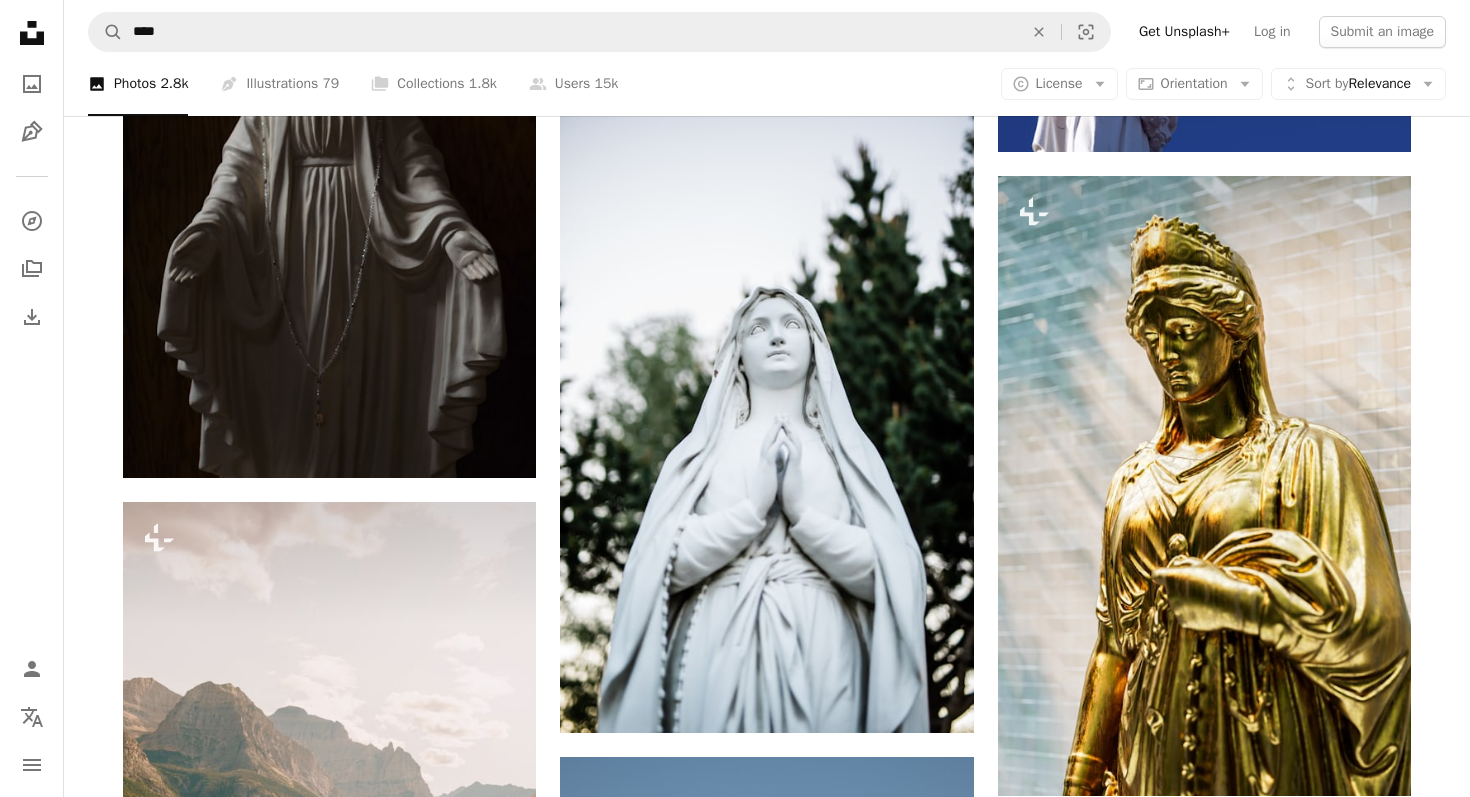 scroll, scrollTop: 972, scrollLeft: 0, axis: vertical 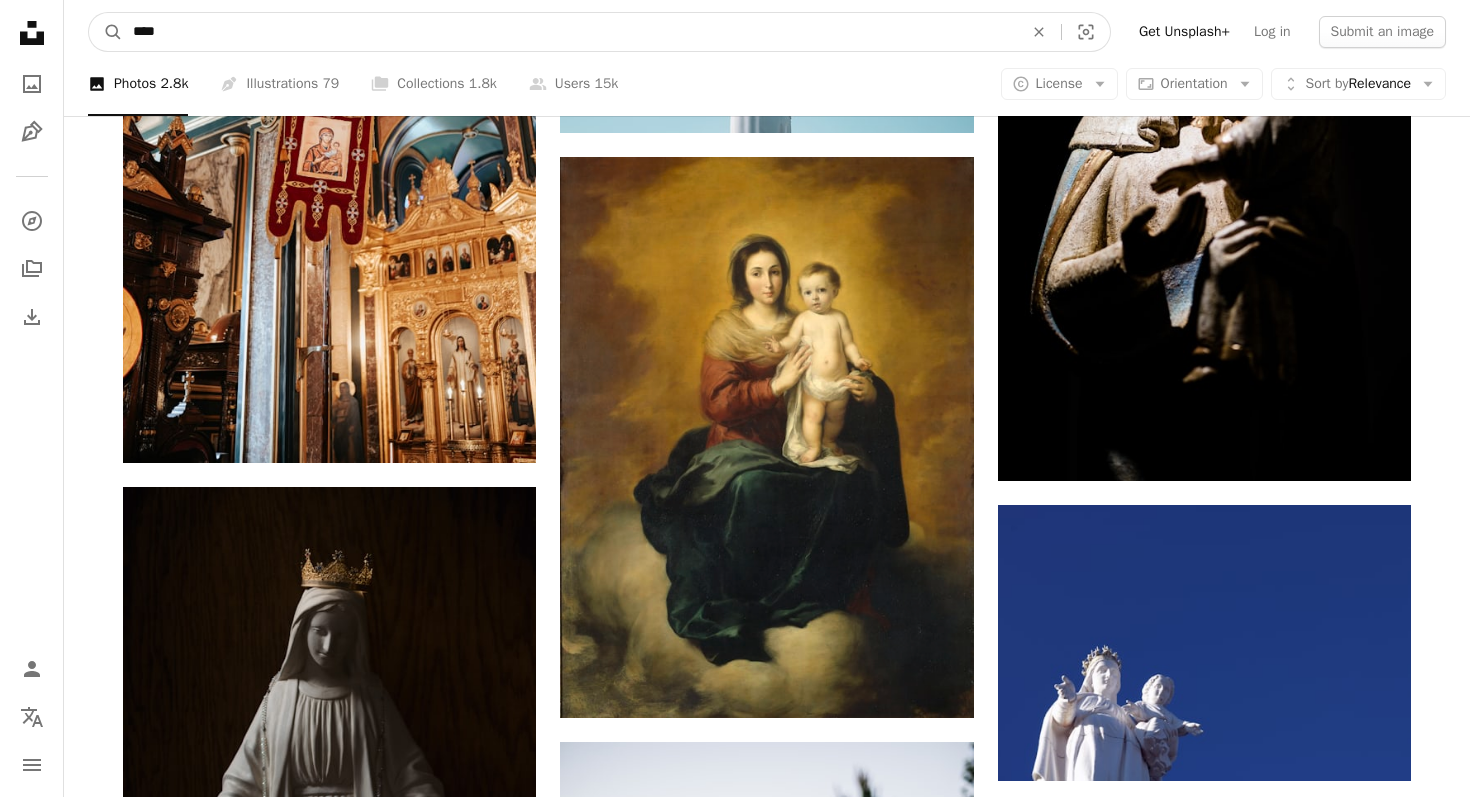 click on "****" at bounding box center (570, 32) 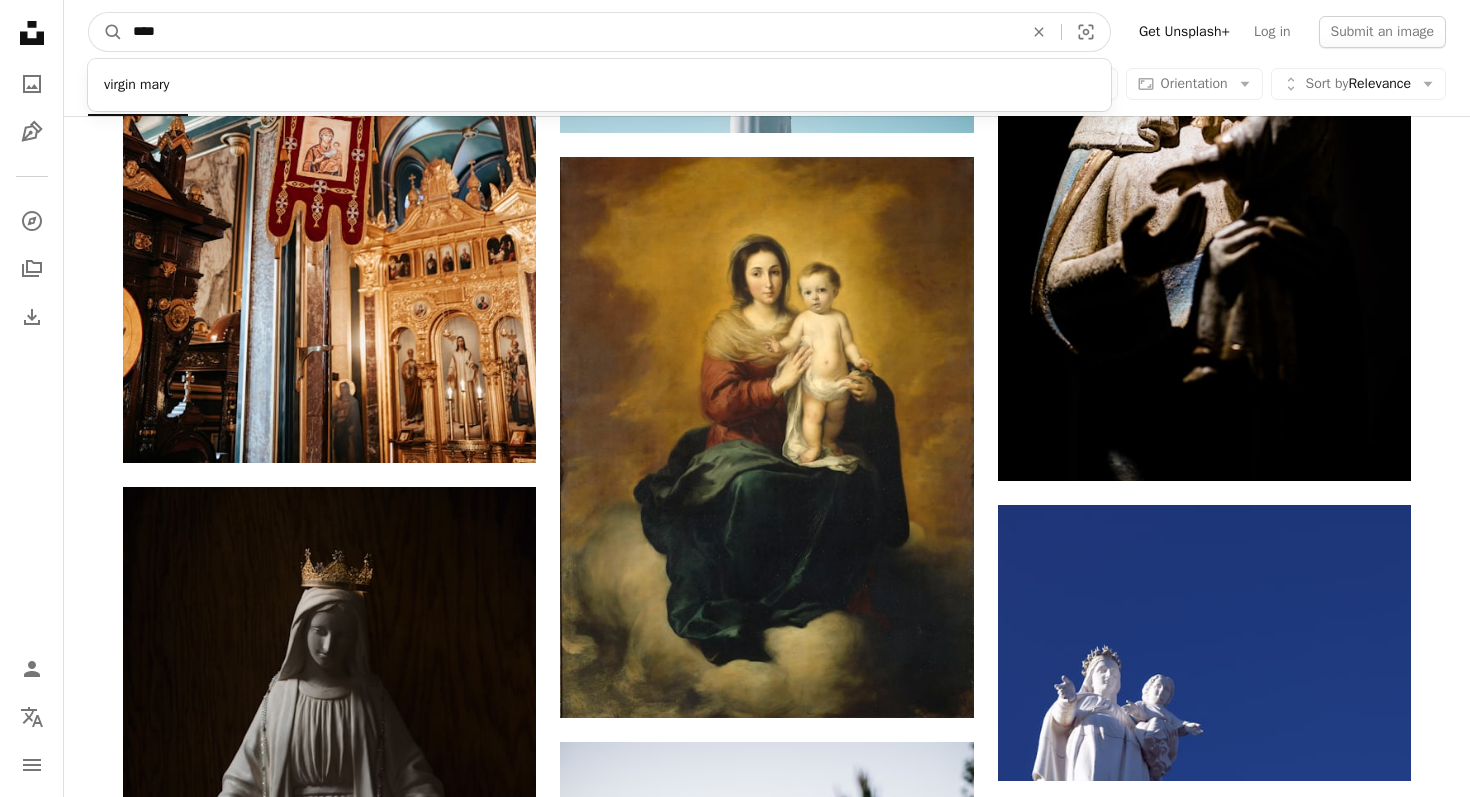 click on "****" at bounding box center (570, 32) 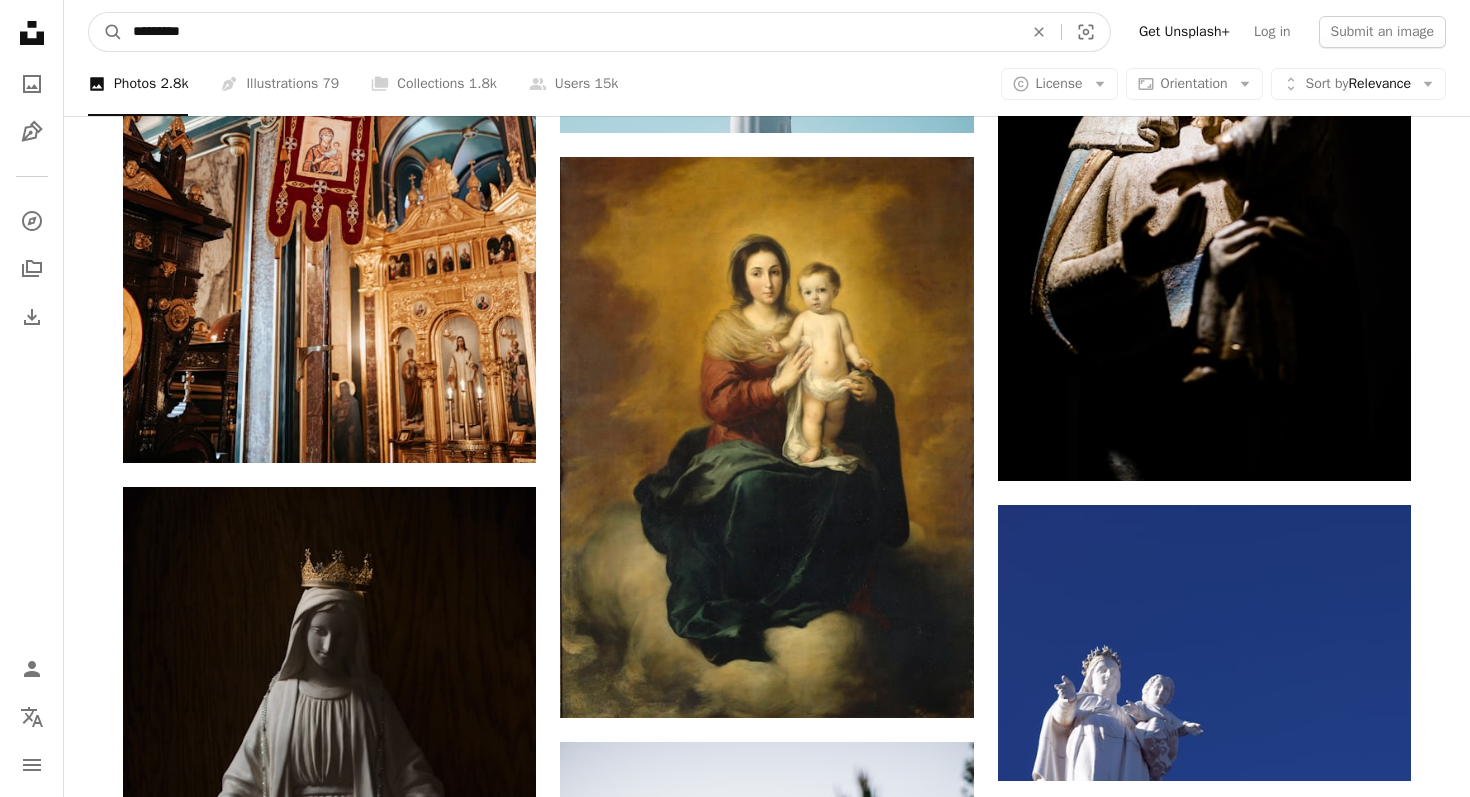 type on "*********" 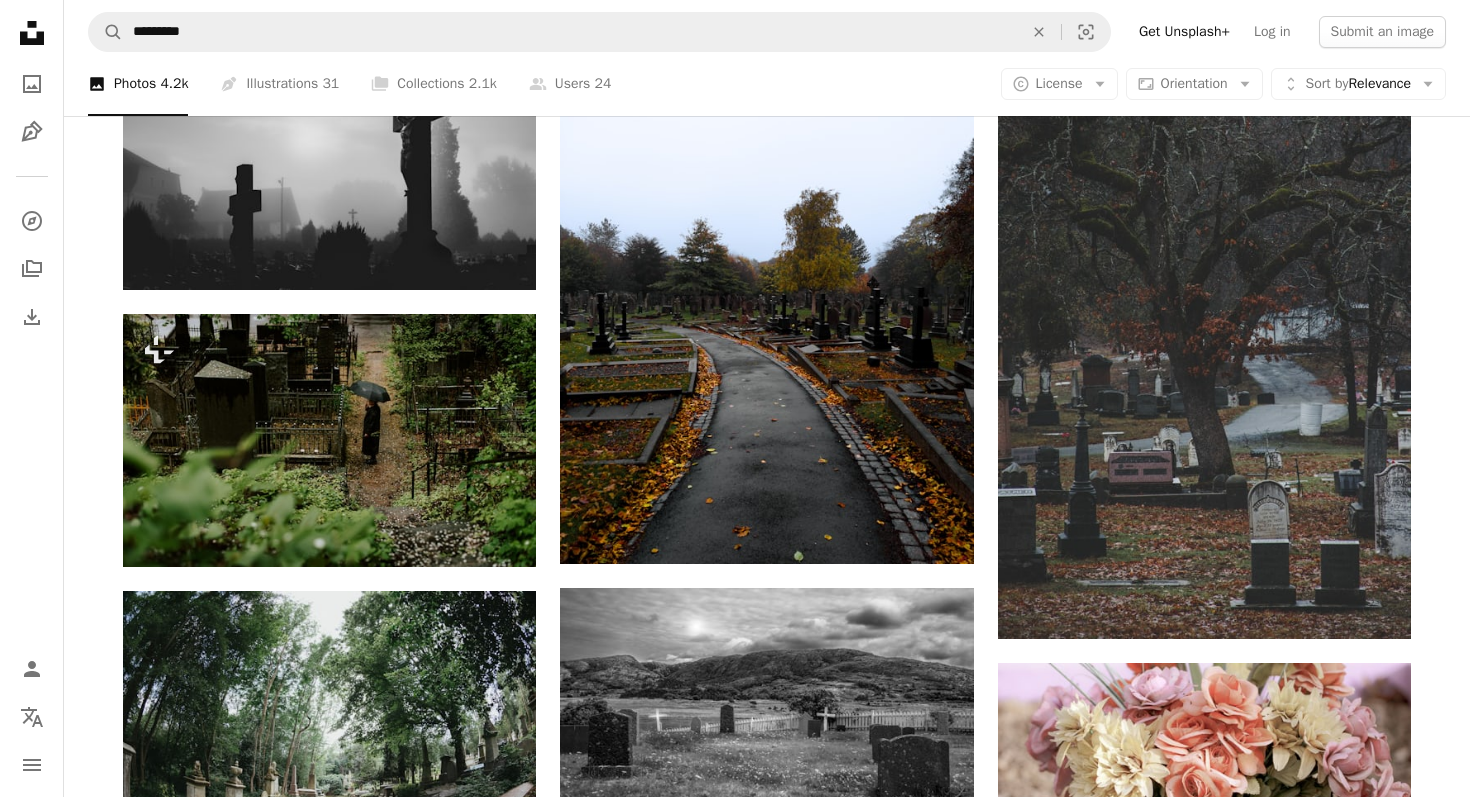 scroll, scrollTop: 0, scrollLeft: 0, axis: both 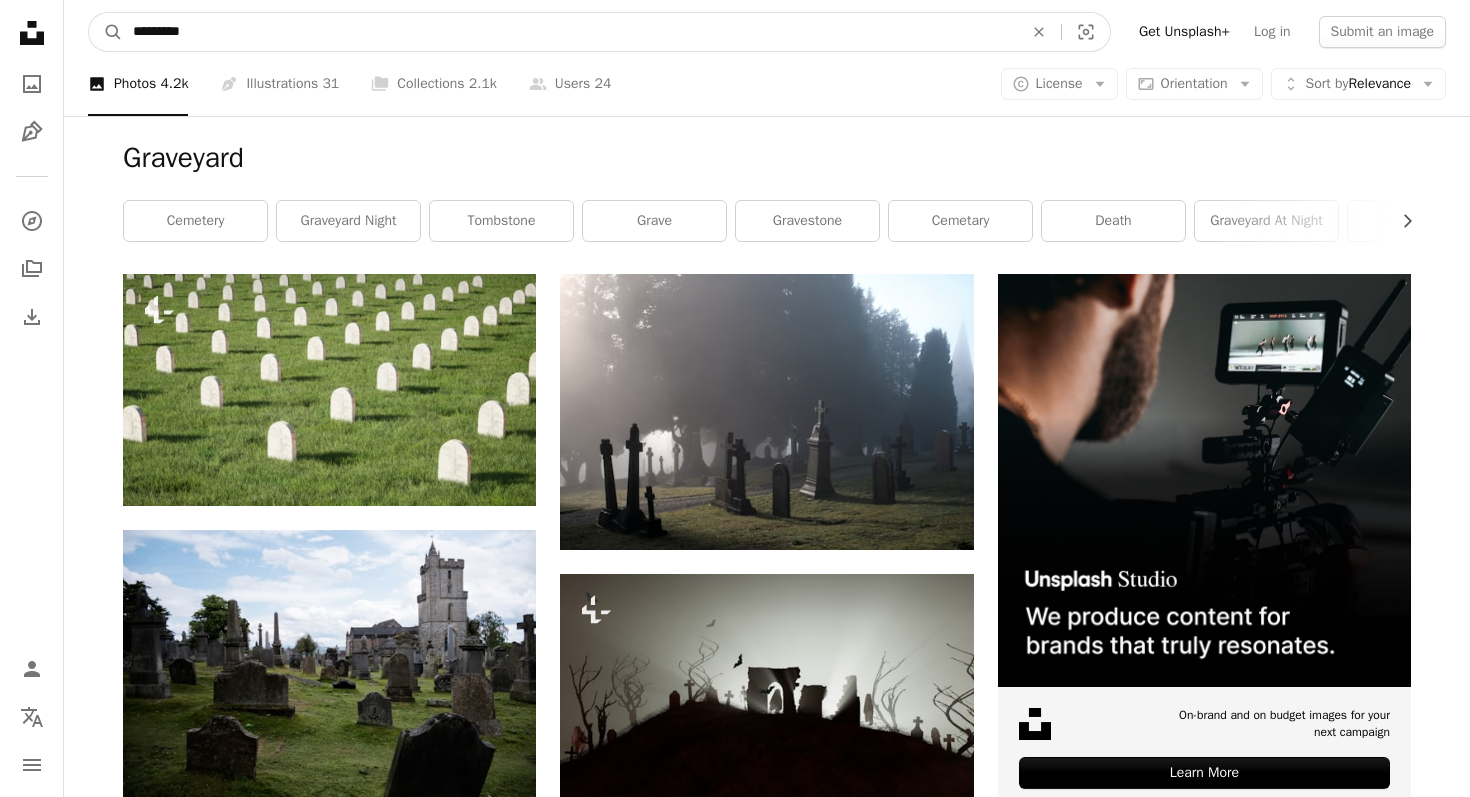 click on "*********" at bounding box center [570, 32] 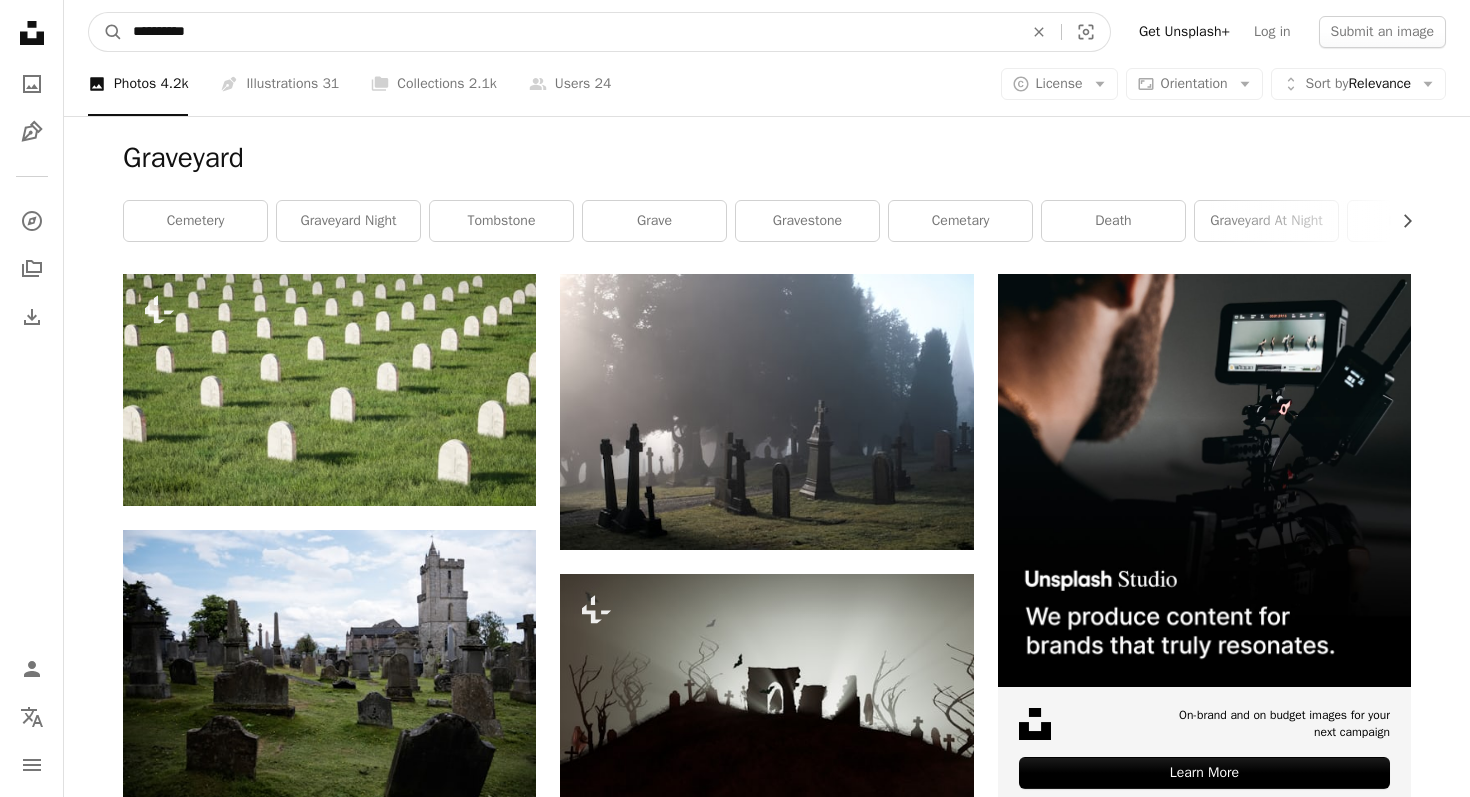 type on "**********" 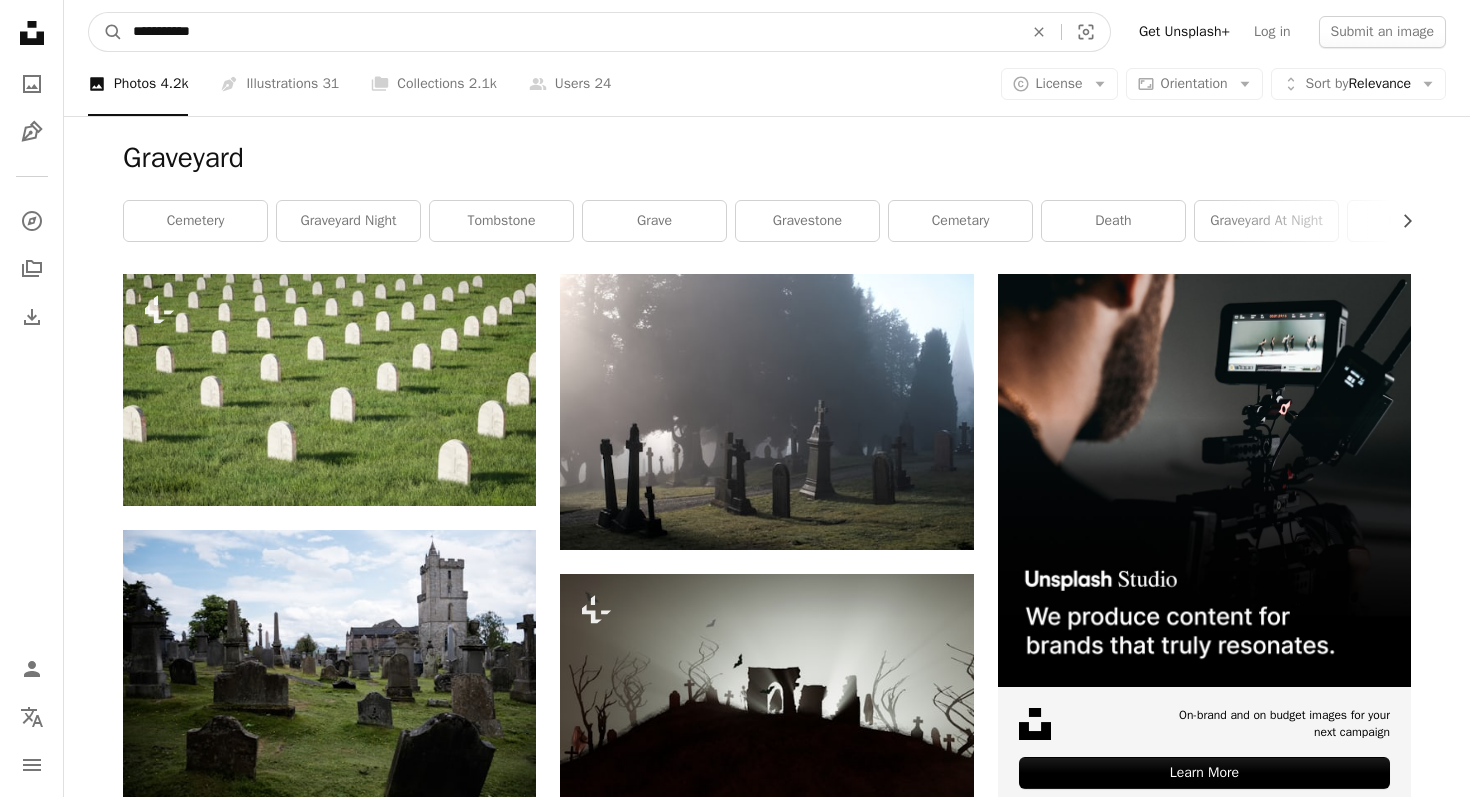 click on "A magnifying glass" at bounding box center (106, 32) 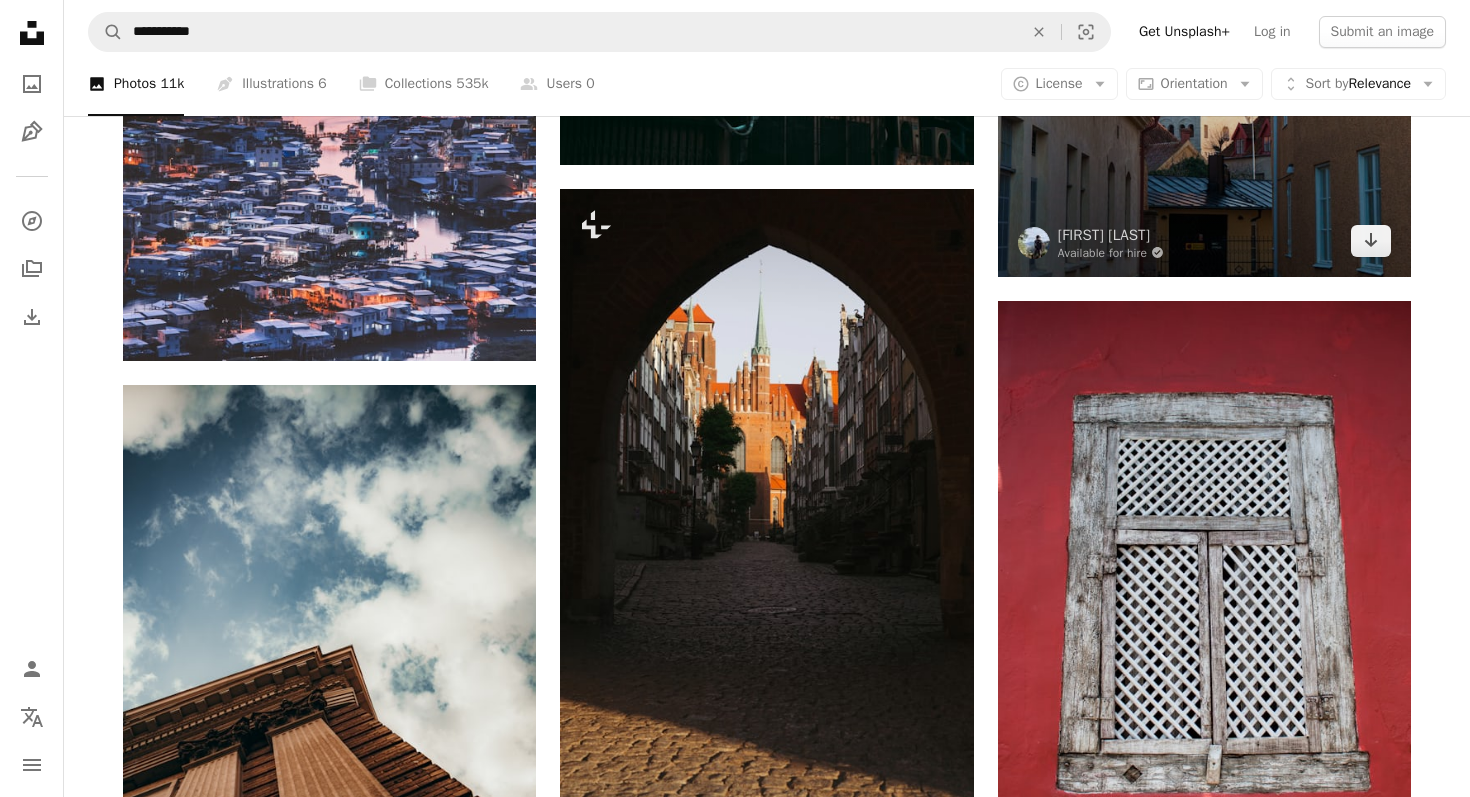 scroll, scrollTop: 1457, scrollLeft: 0, axis: vertical 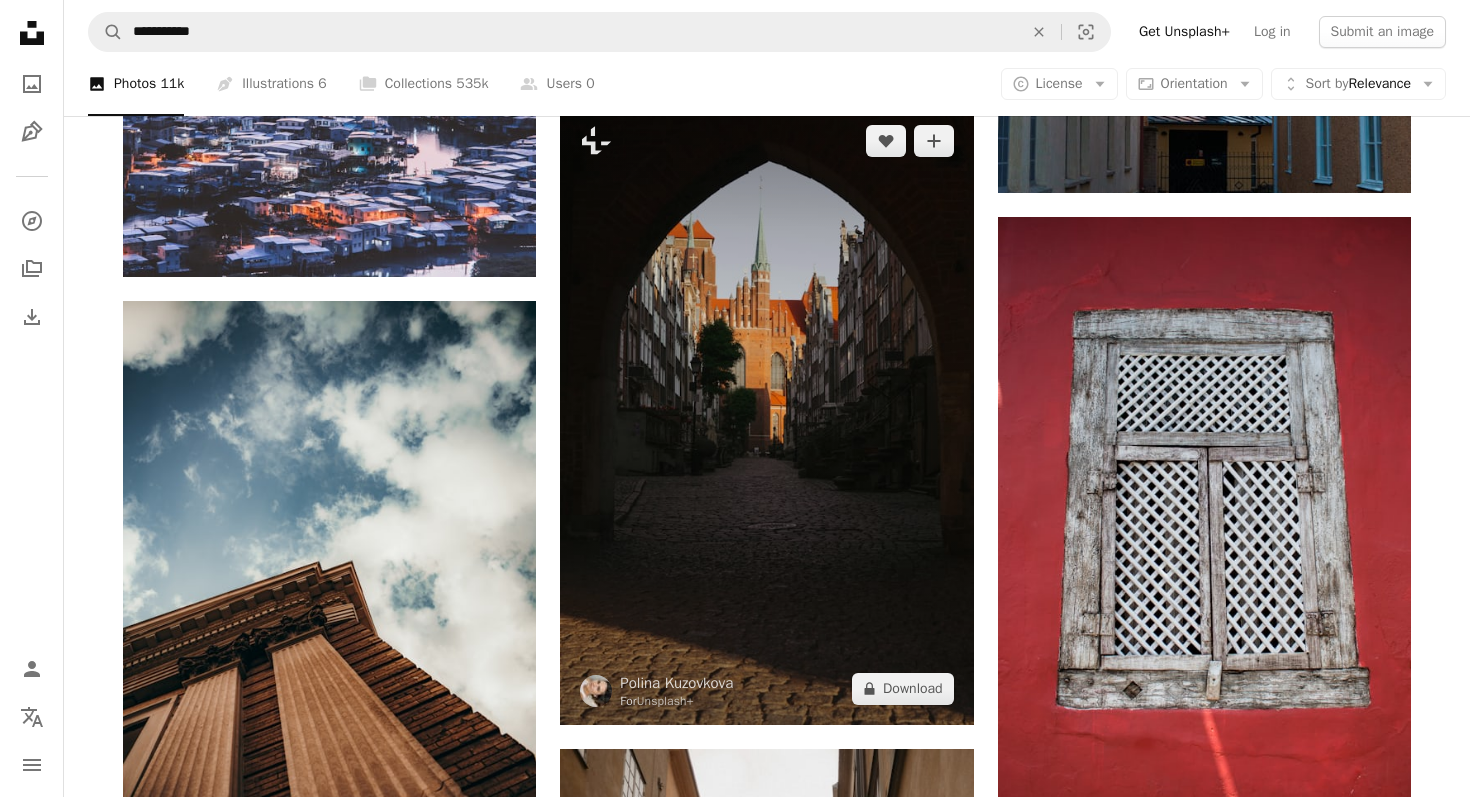 click at bounding box center [766, 415] 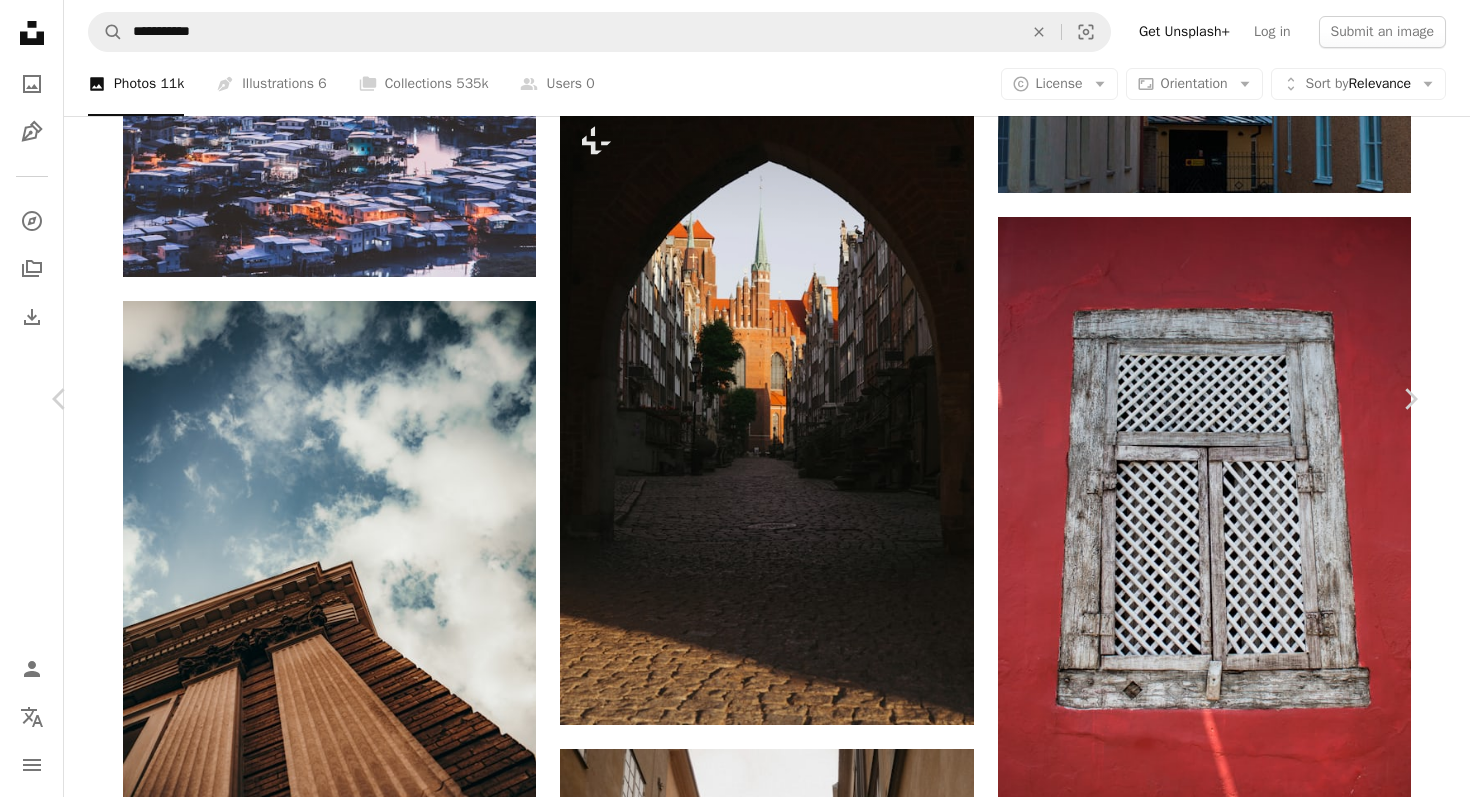 click on "An X shape Chevron left Chevron right Polina Kuzovkova For  Unsplash+ A heart A plus sign Edit image   Plus sign for Unsplash+ A lock   Download Zoom in Featured in Photos ,  Spirituality ,  Street Photography A forward-right arrow Share More Actions One of the most iconic views in Gdańsk, Poland A map marker Gdańsk, Poland Calendar outlined Published on  July 17, 2023 Camera SONY, ILCE-6300 Safety Licensed under the  Unsplash+ License church buildings europe castle street photography poland church building streets old town gdansk archway spire iconic locations poland city european streets cobbles Public domain images From this series Plus sign for Unsplash+ Plus sign for Unsplash+ Plus sign for Unsplash+ Related images Plus sign for Unsplash+ A heart A plus sign Polina Kuzovkova For  Unsplash+ A lock   Download Plus sign for Unsplash+ A heart A plus sign Kateryna Hliznitsova For  Unsplash+ A lock   Download Plus sign for Unsplash+ A heart A plus sign Annie Spratt For  Unsplash+ A lock   Download A heart" at bounding box center [735, 4165] 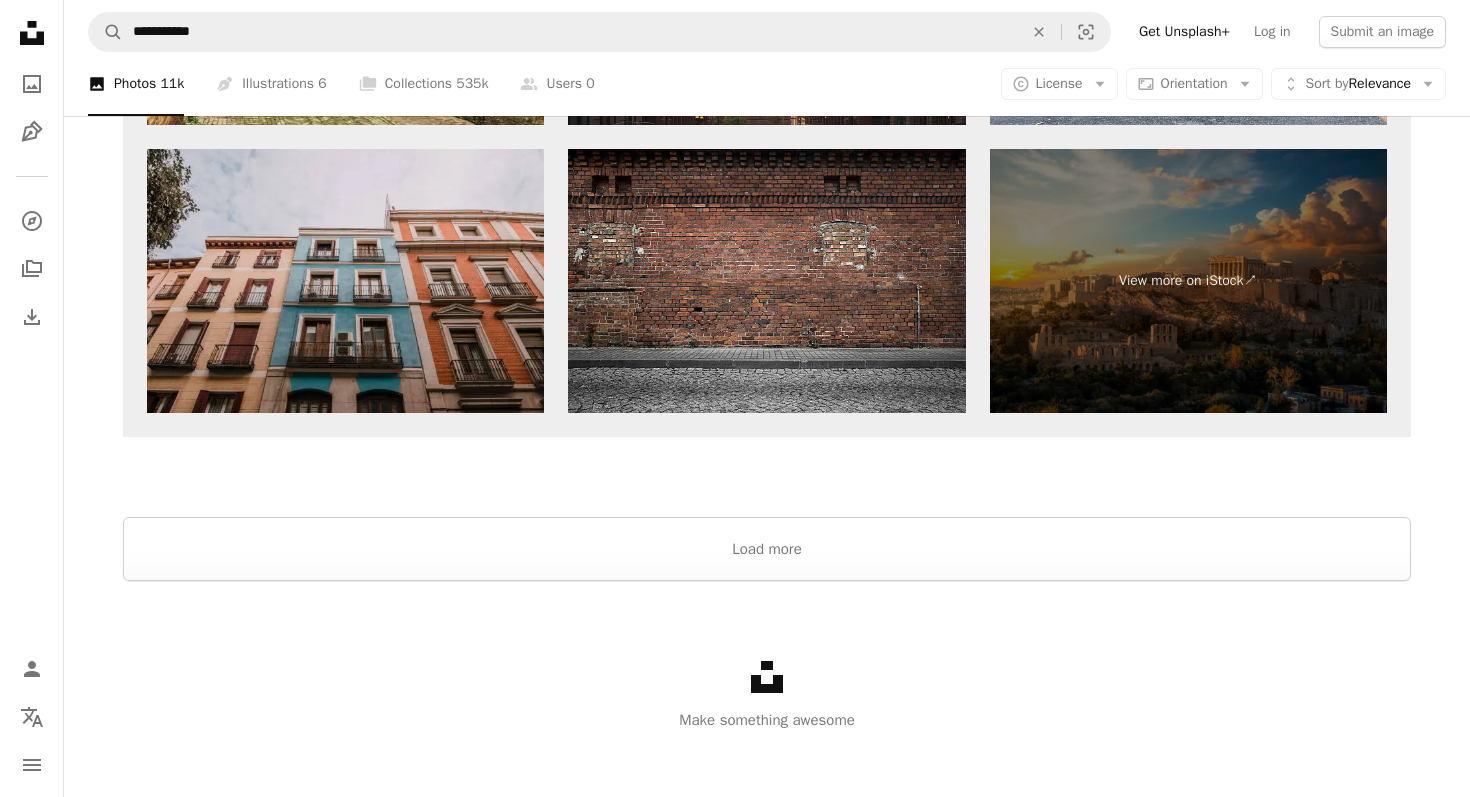 scroll, scrollTop: 4427, scrollLeft: 0, axis: vertical 